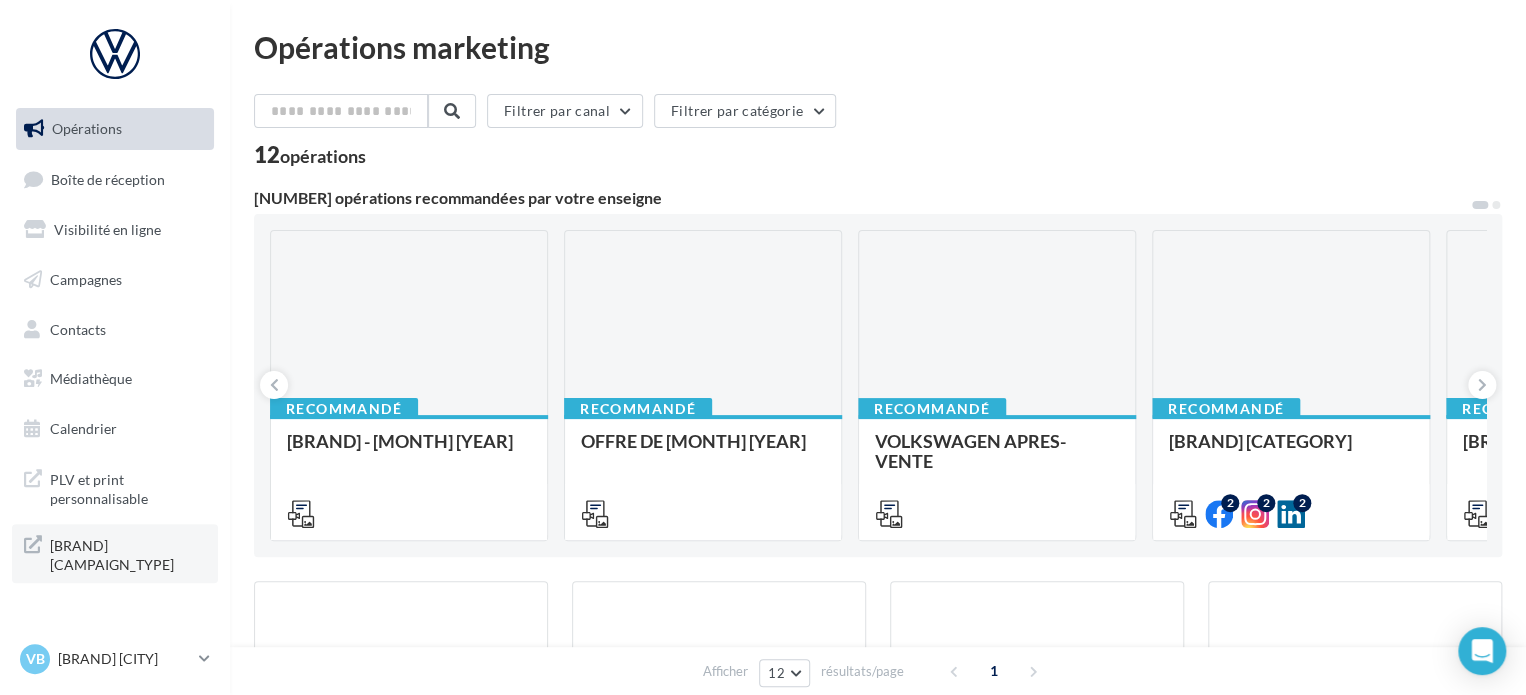 scroll, scrollTop: 100, scrollLeft: 0, axis: vertical 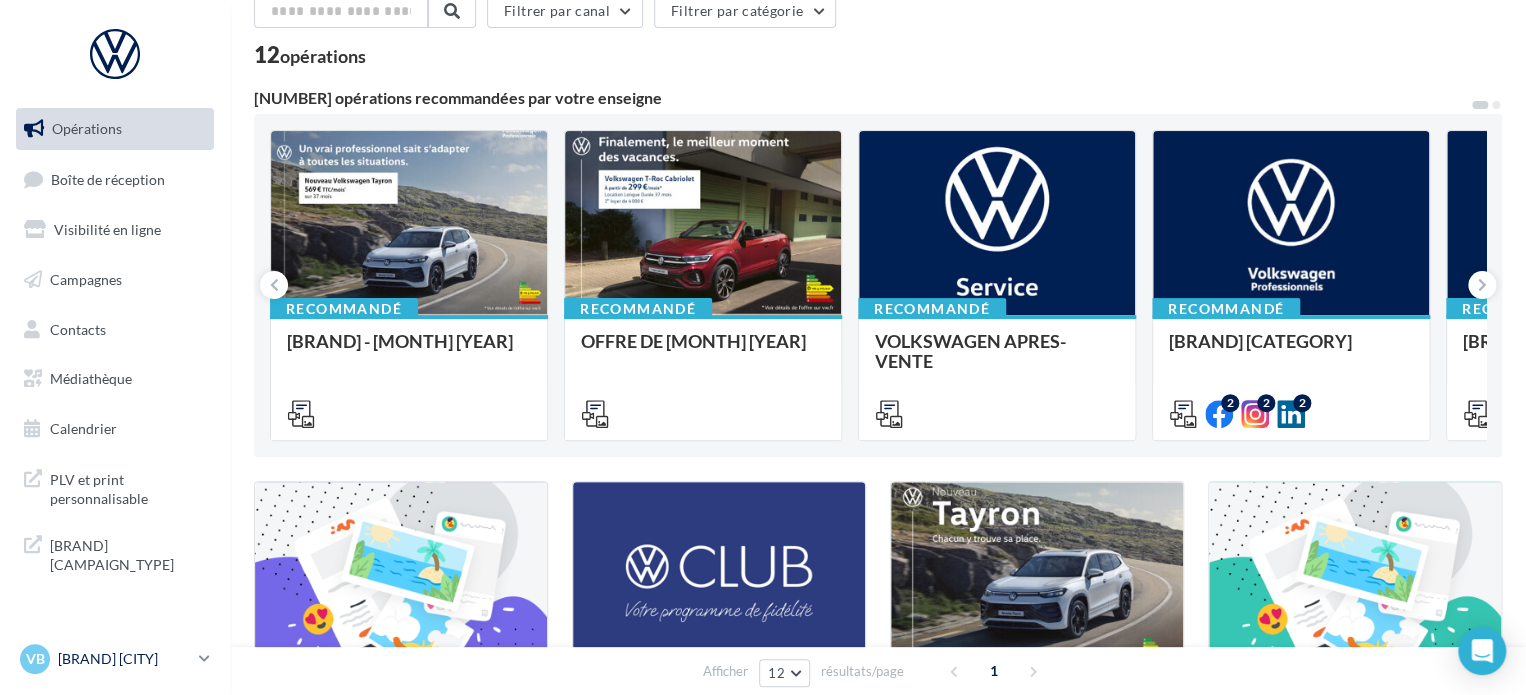 click on "[BRAND] [CITY]" at bounding box center (124, 659) 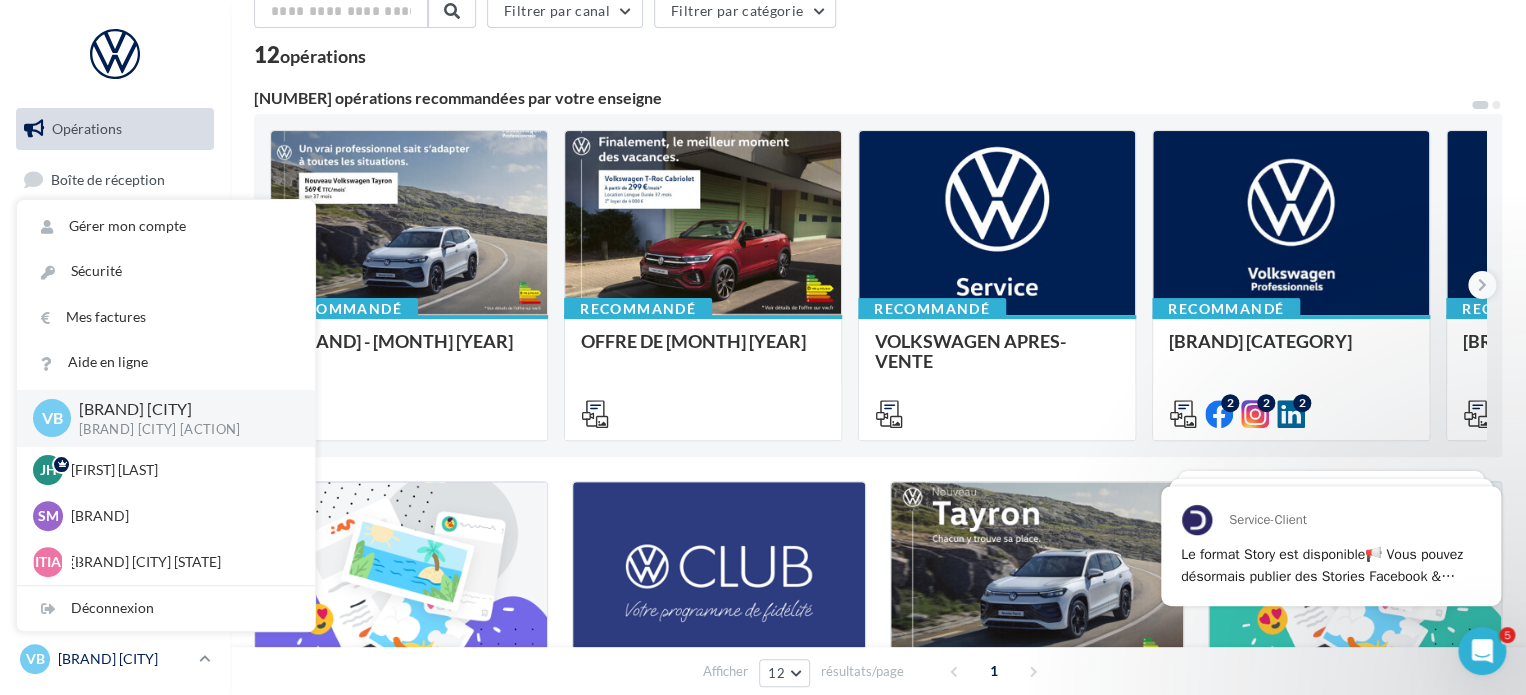 scroll, scrollTop: 0, scrollLeft: 0, axis: both 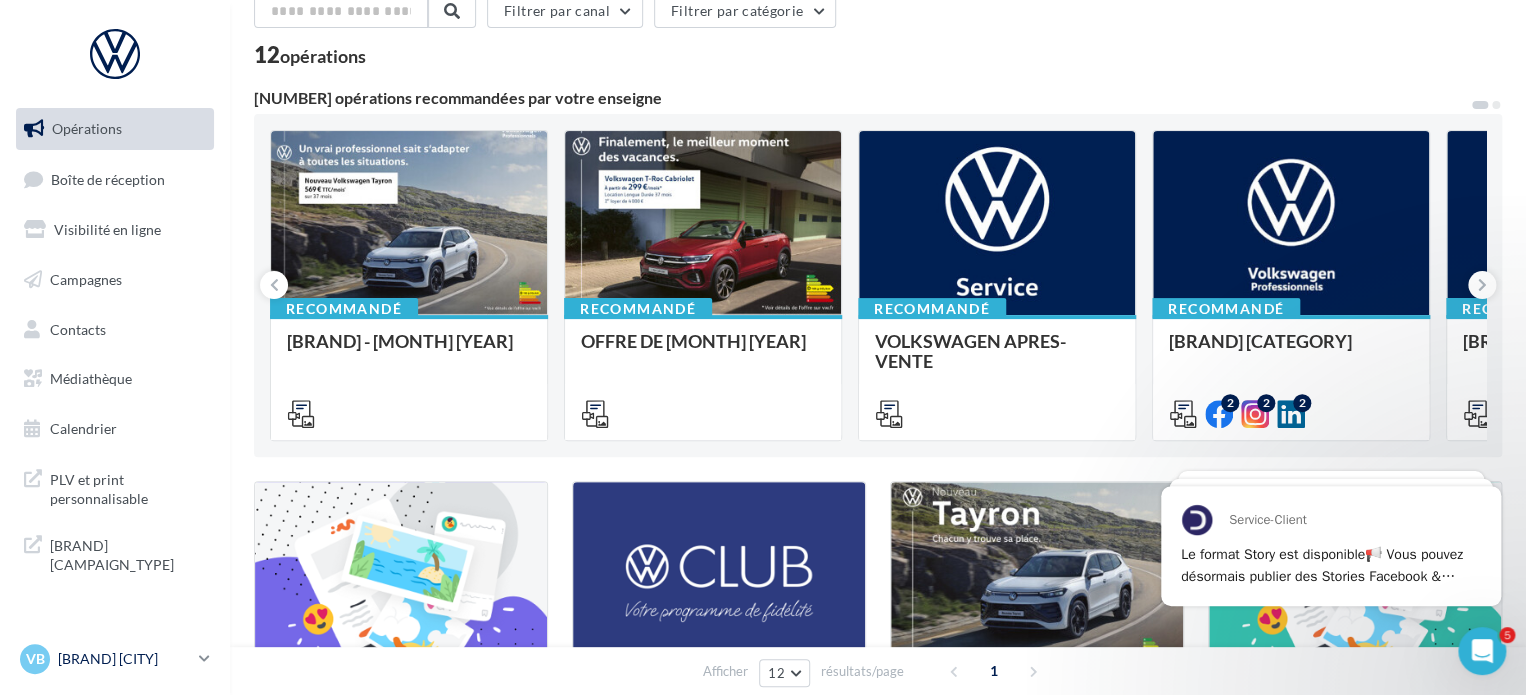 click at bounding box center [204, 658] 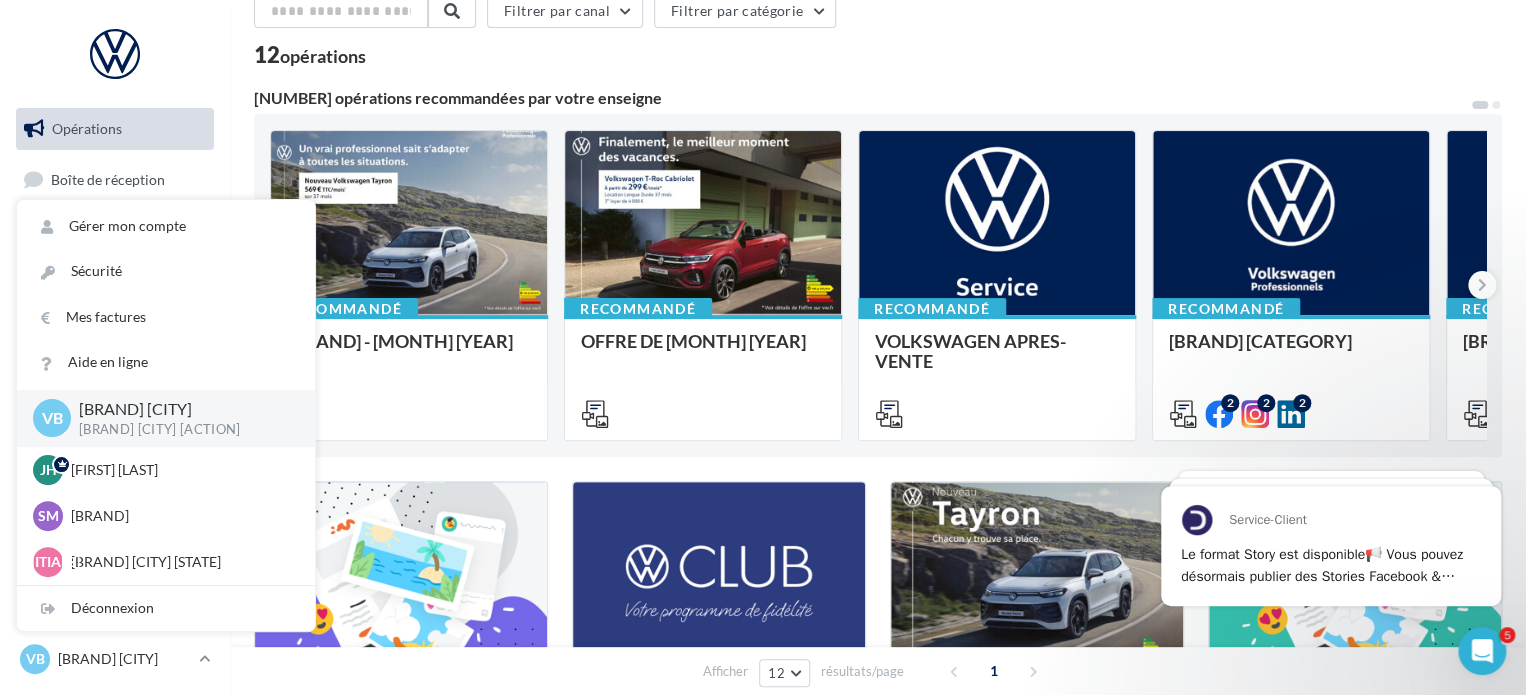 click on "VW BRIVE" at bounding box center (181, 409) 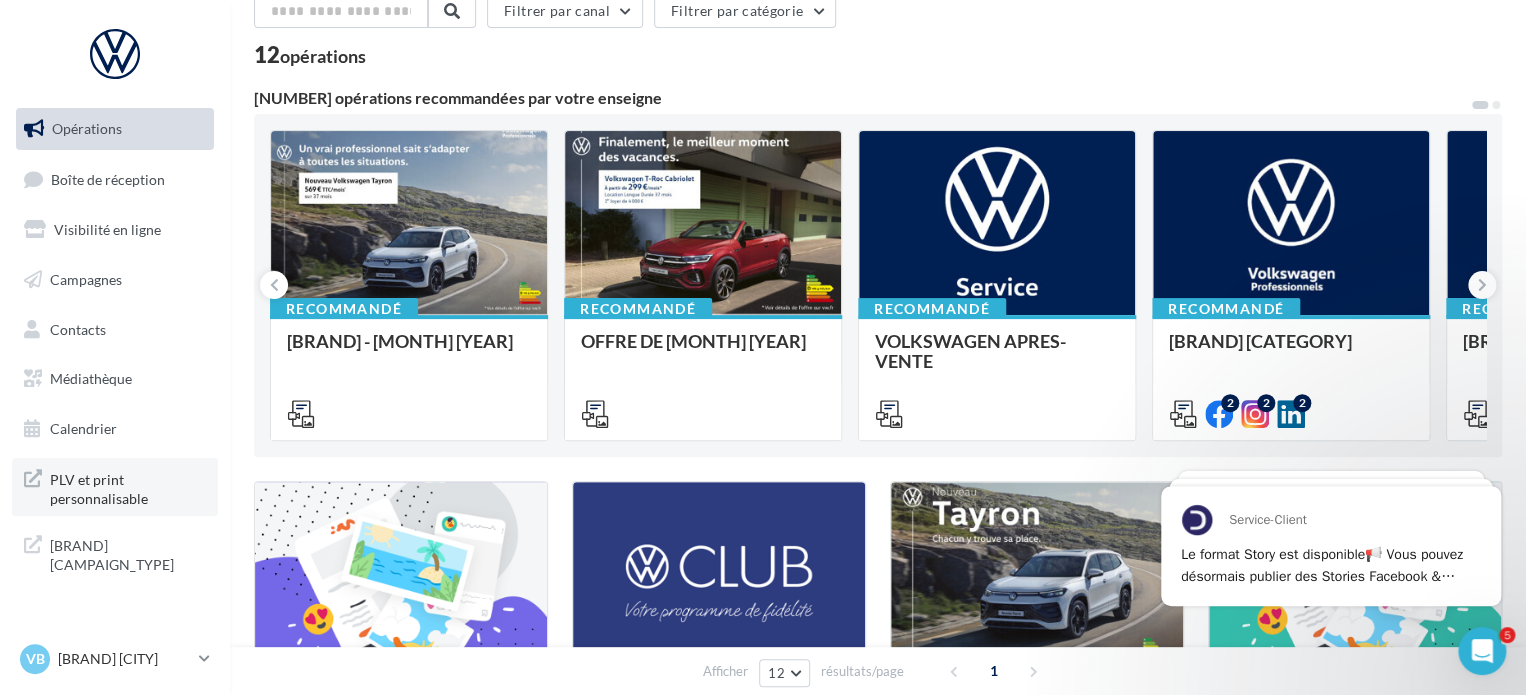 click on "PLV et print personnalisable" at bounding box center (128, 487) 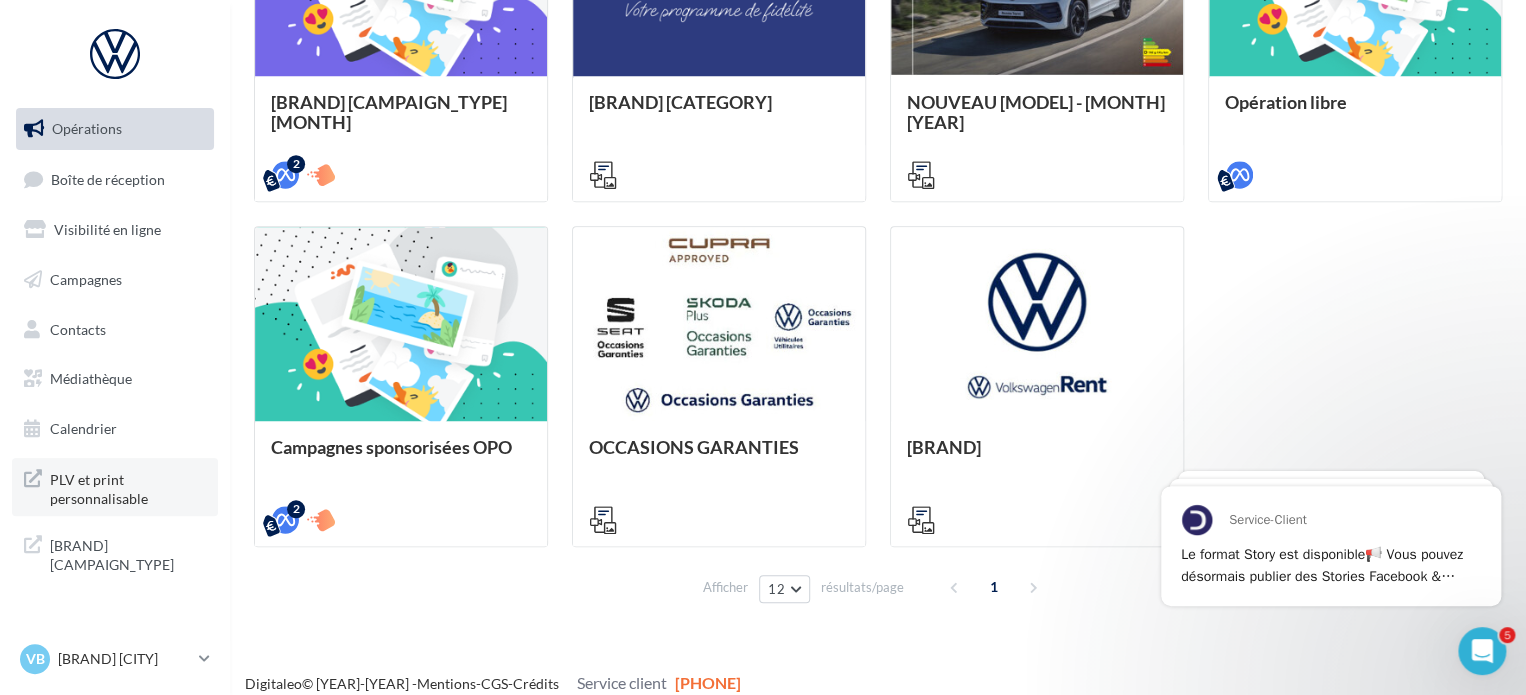 scroll, scrollTop: 717, scrollLeft: 0, axis: vertical 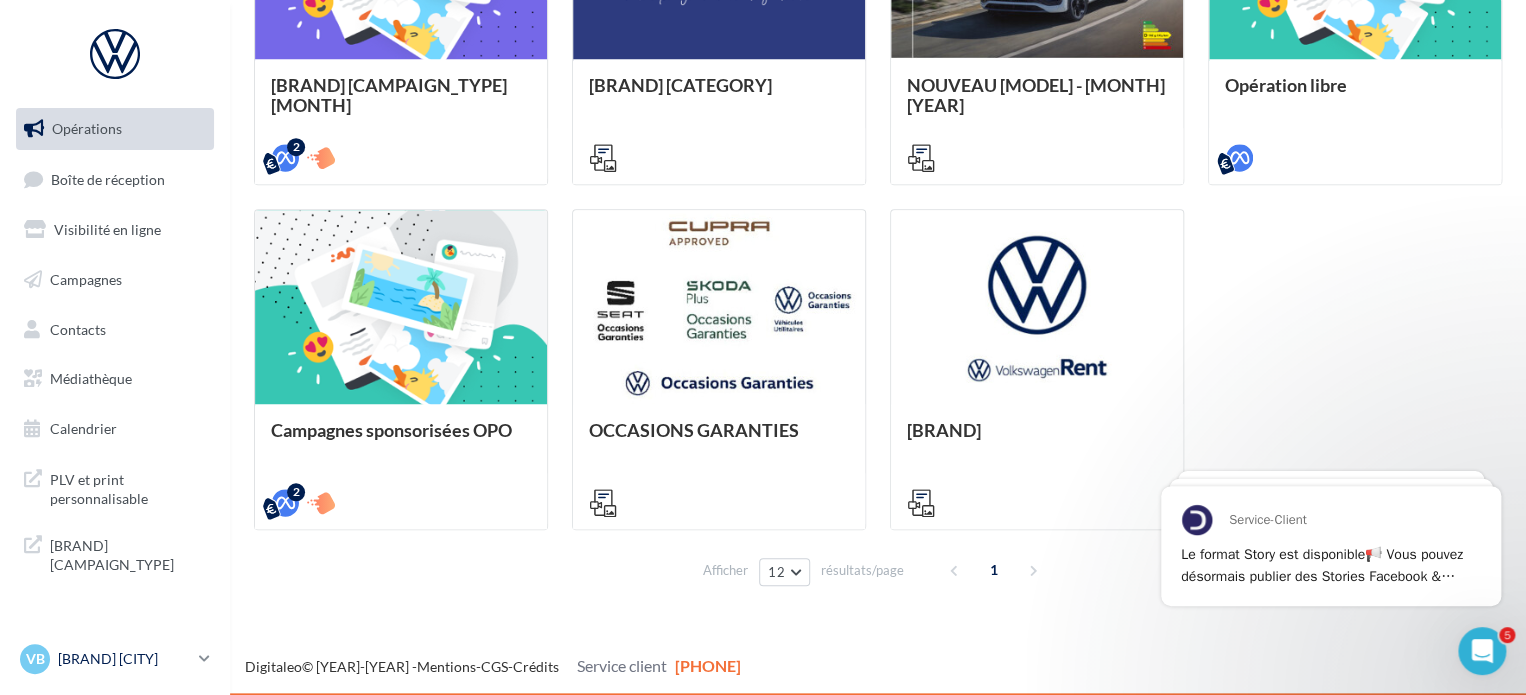 click on "VB     VW BRIVE   vw-bri-lab" at bounding box center (115, 659) 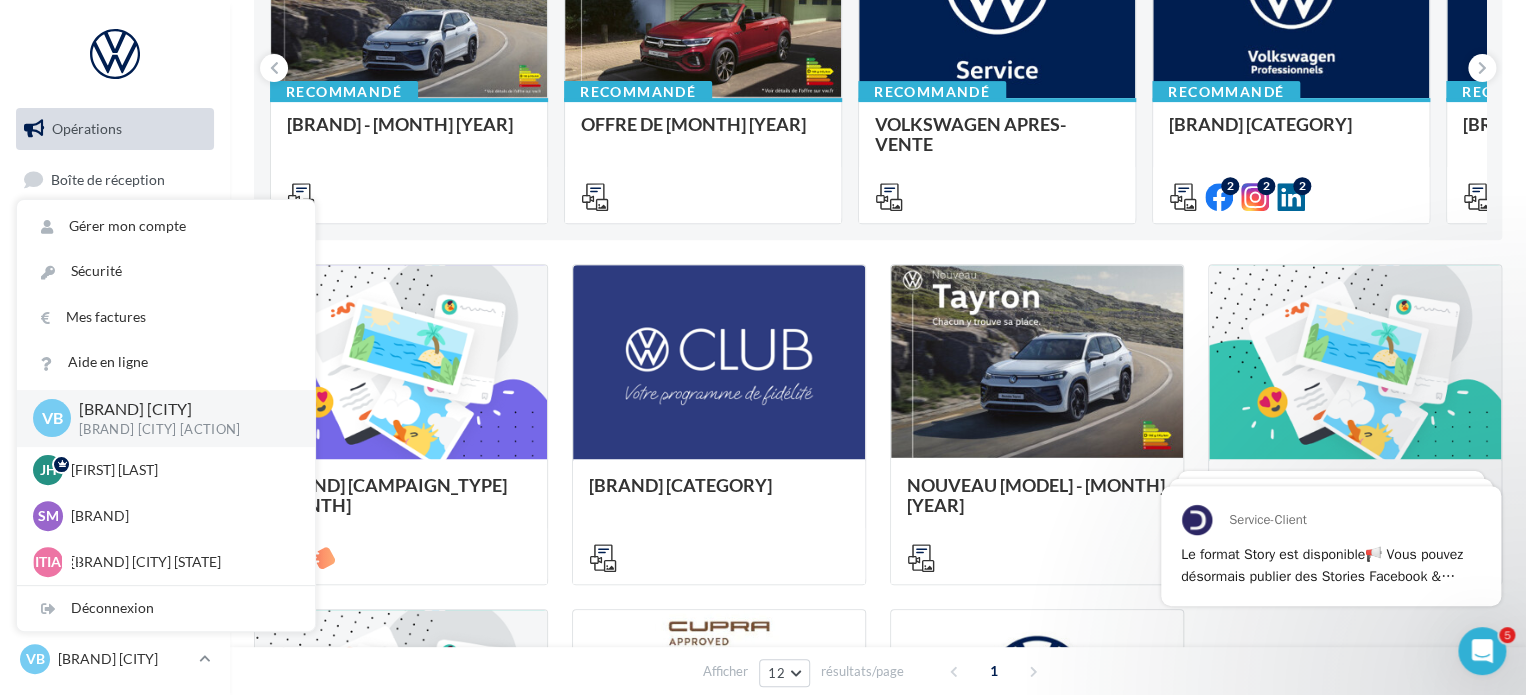 scroll, scrollTop: 17, scrollLeft: 0, axis: vertical 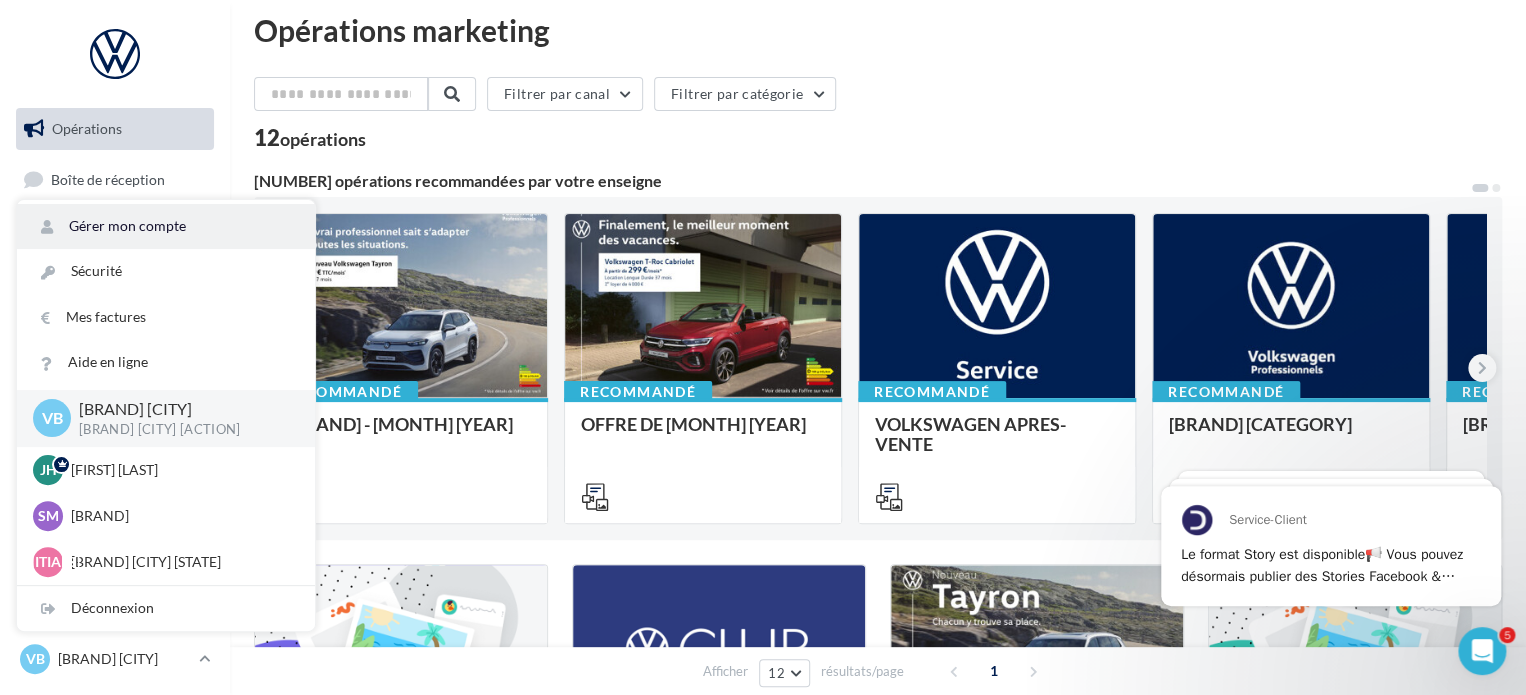 click on "Gérer mon compte" at bounding box center [166, 226] 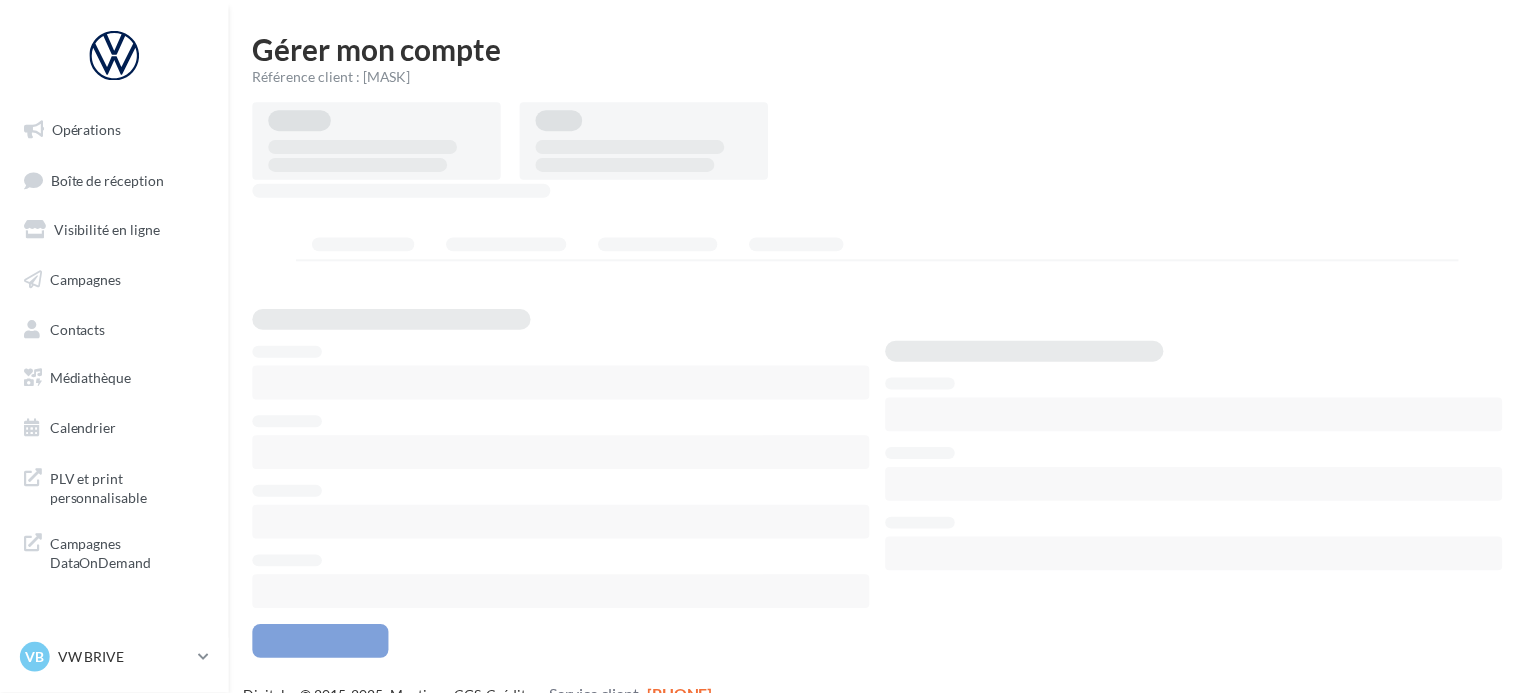 scroll, scrollTop: 0, scrollLeft: 0, axis: both 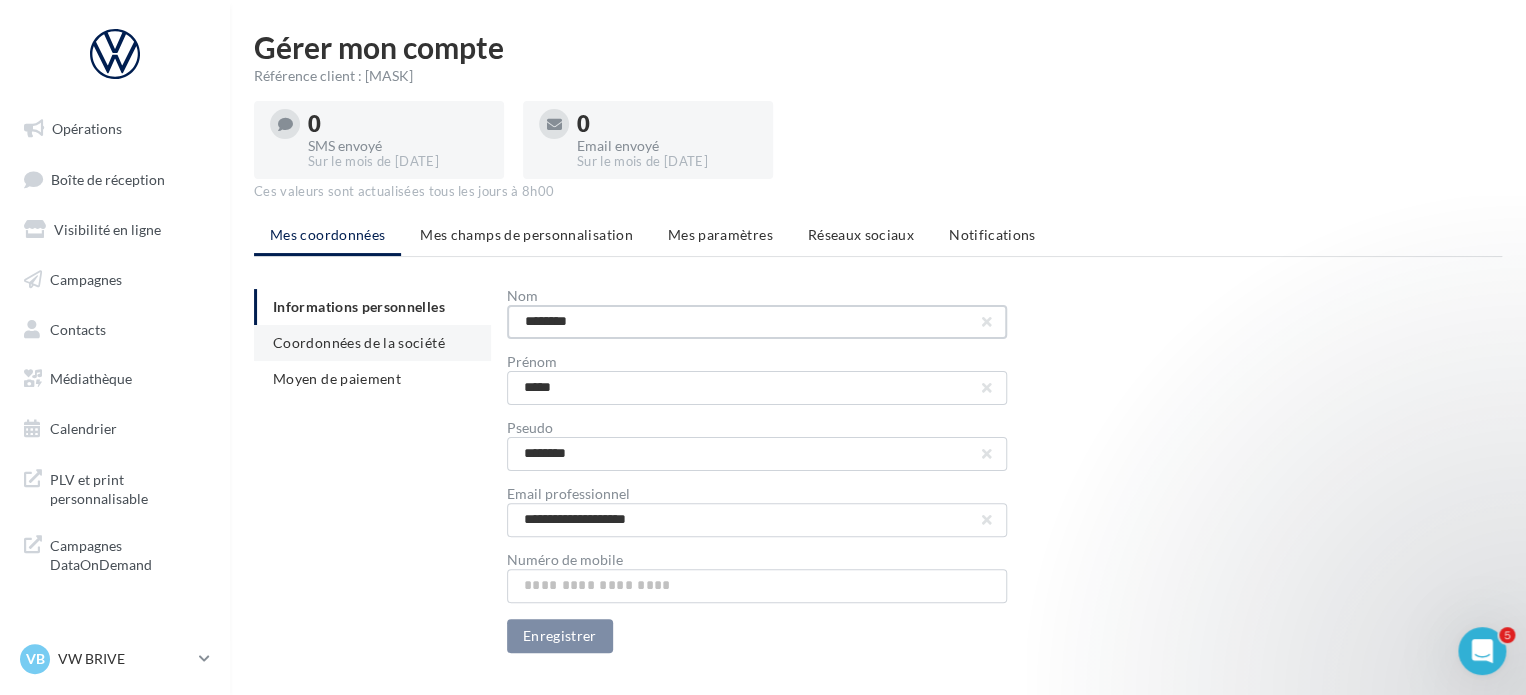 drag, startPoint x: 593, startPoint y: 323, endPoint x: 430, endPoint y: 327, distance: 163.04907 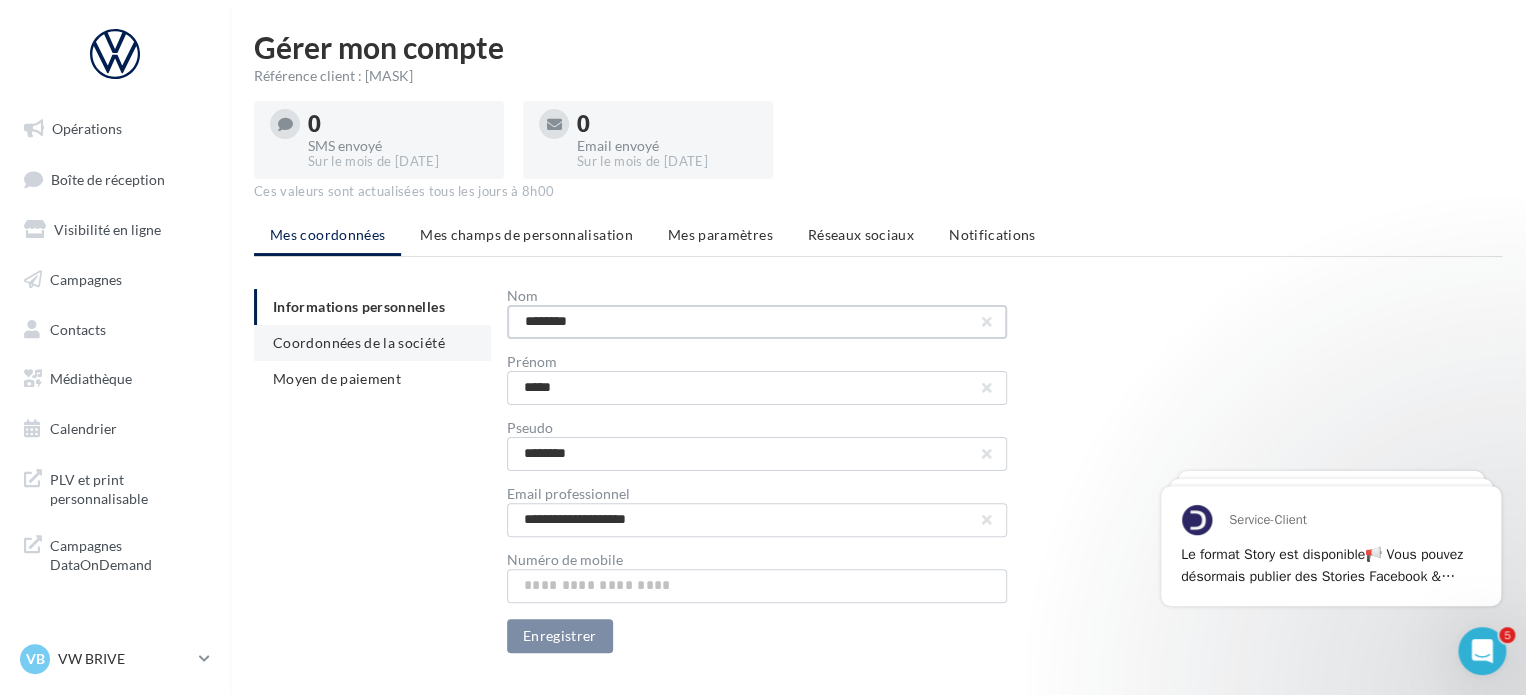 scroll, scrollTop: 0, scrollLeft: 0, axis: both 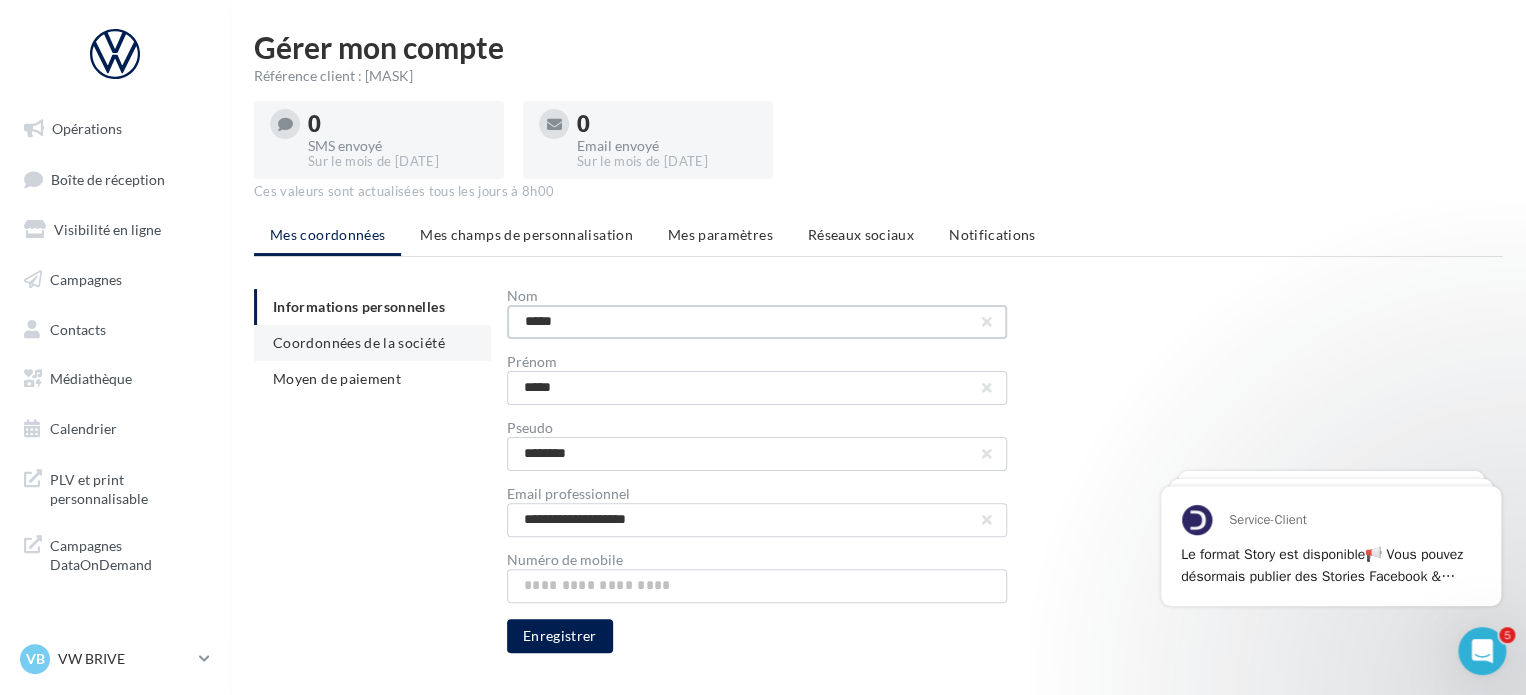 type on "*****" 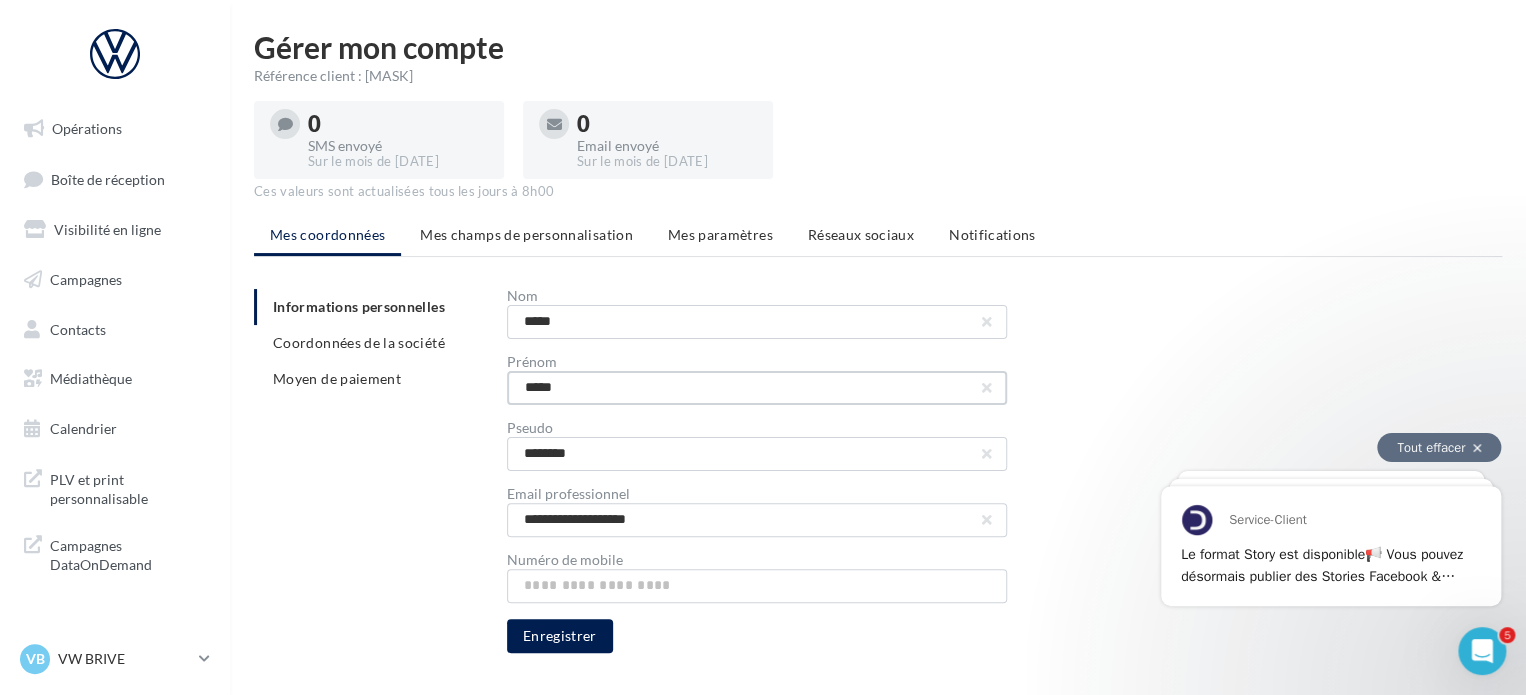 click on "*****" at bounding box center (757, 388) 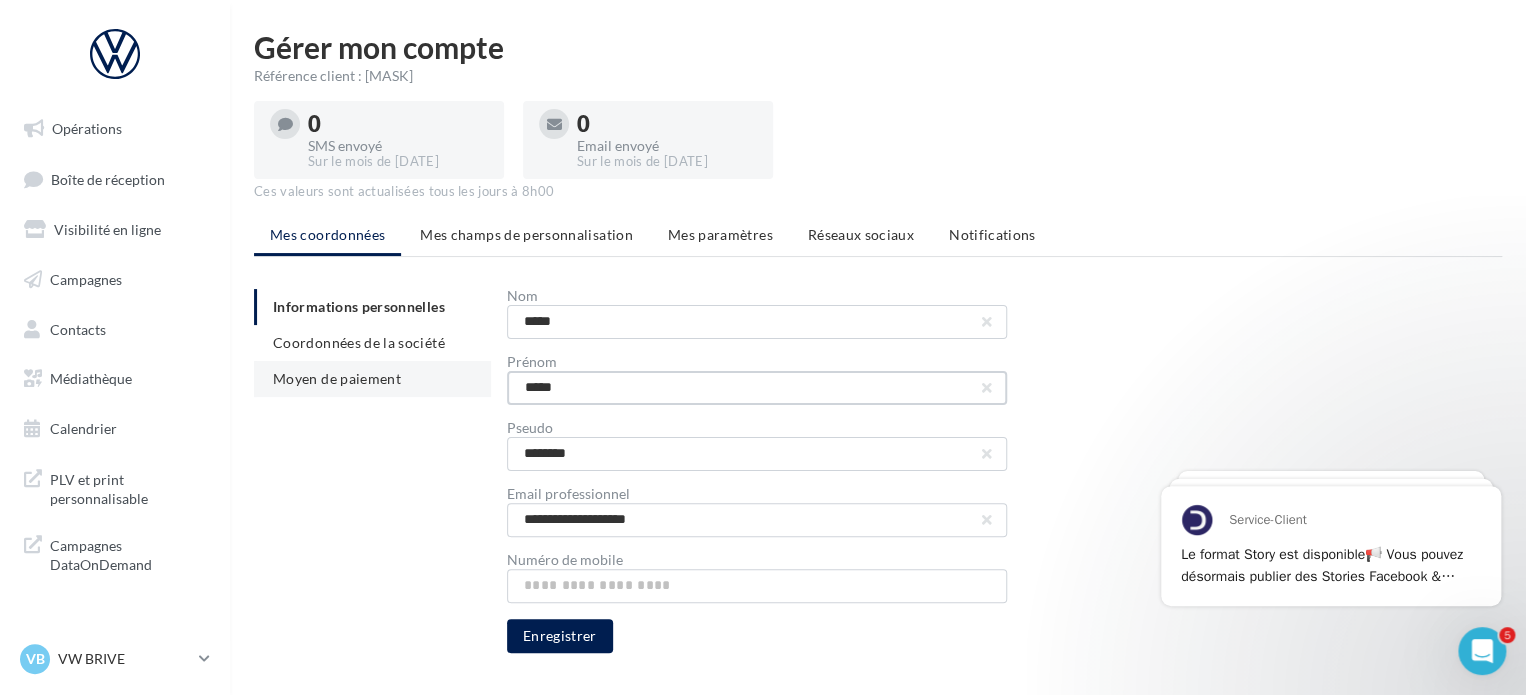 drag, startPoint x: 586, startPoint y: 391, endPoint x: 371, endPoint y: 390, distance: 215.00232 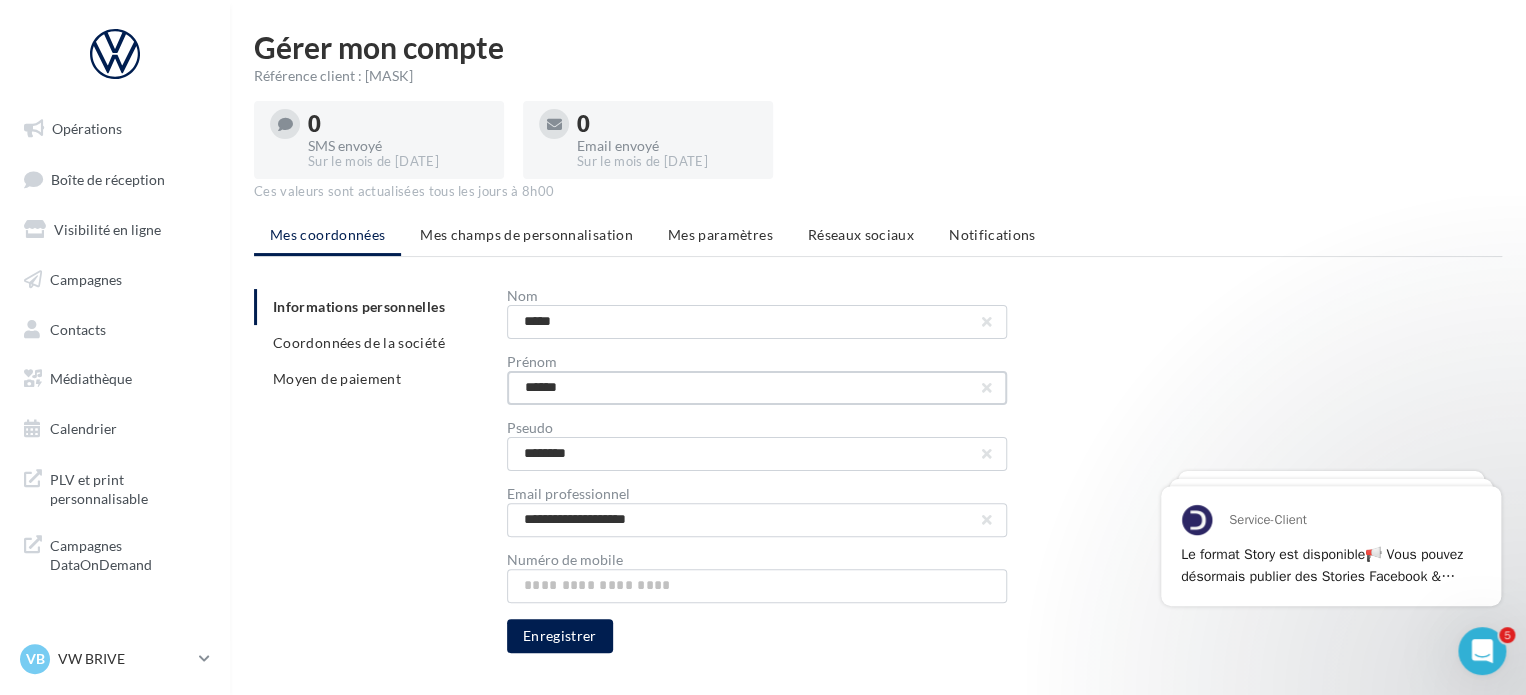 type on "******" 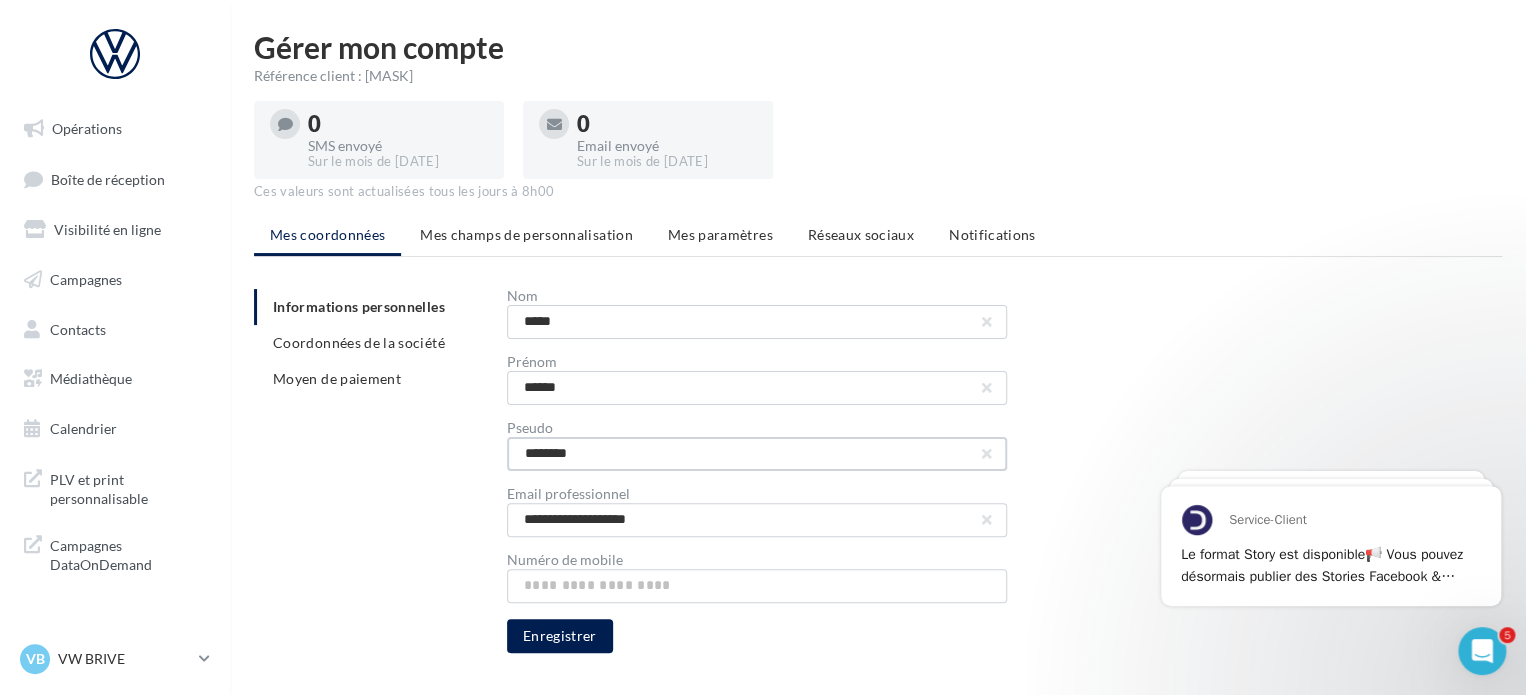 click on "********" at bounding box center [757, 454] 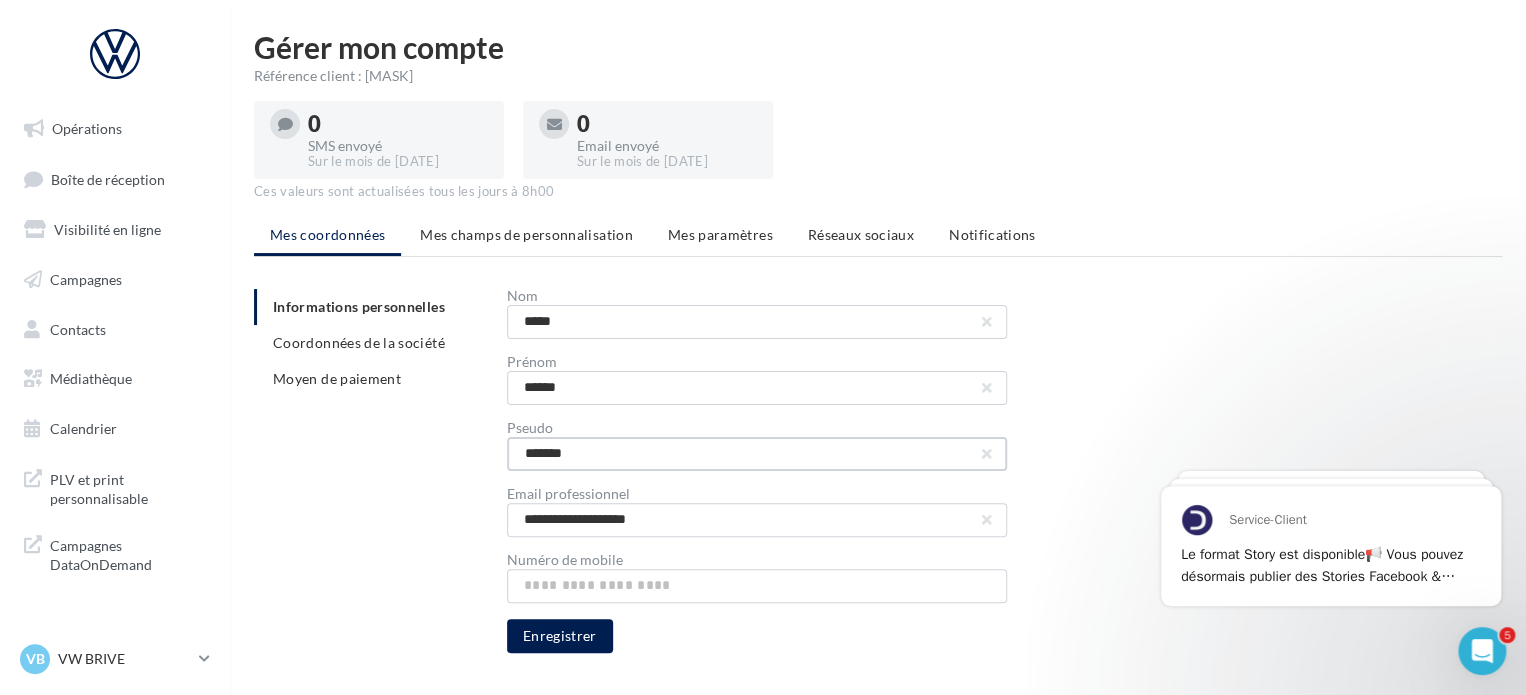 type on "*******" 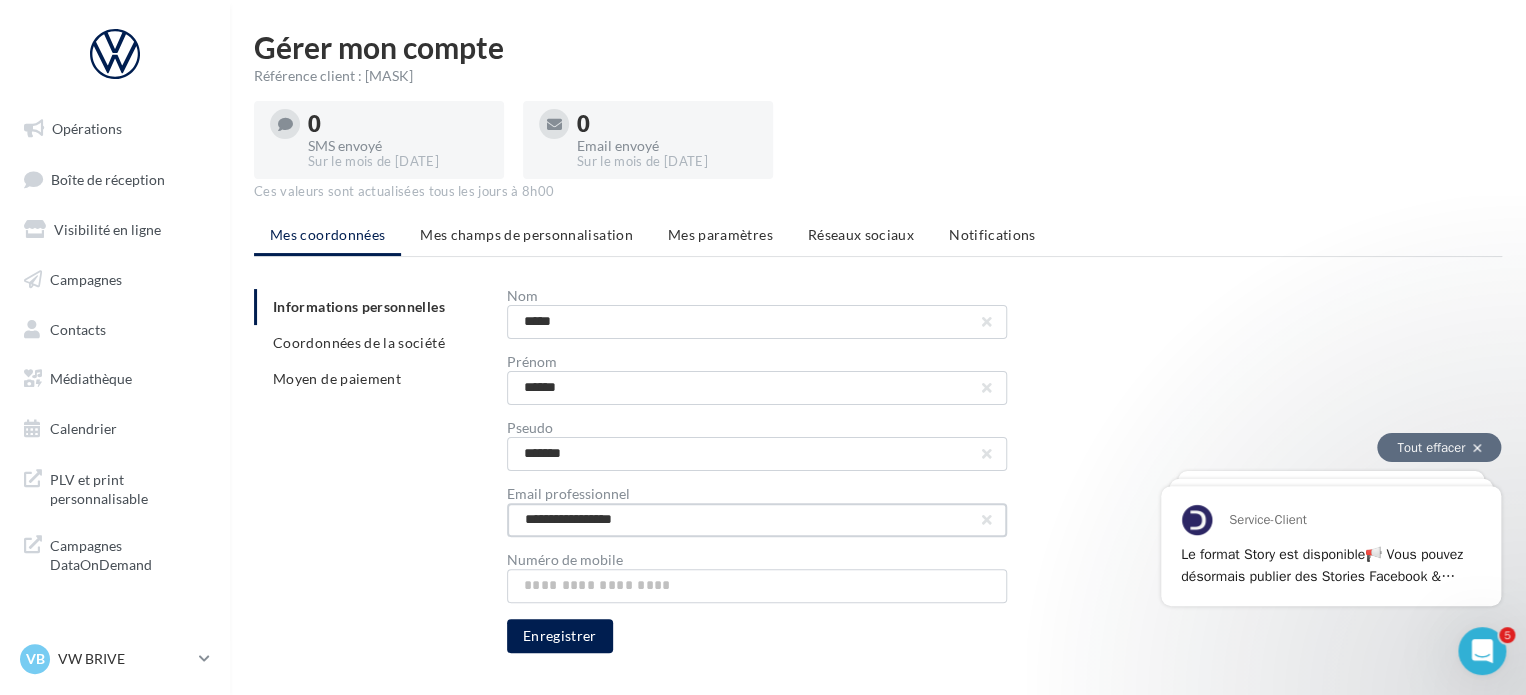 type on "**********" 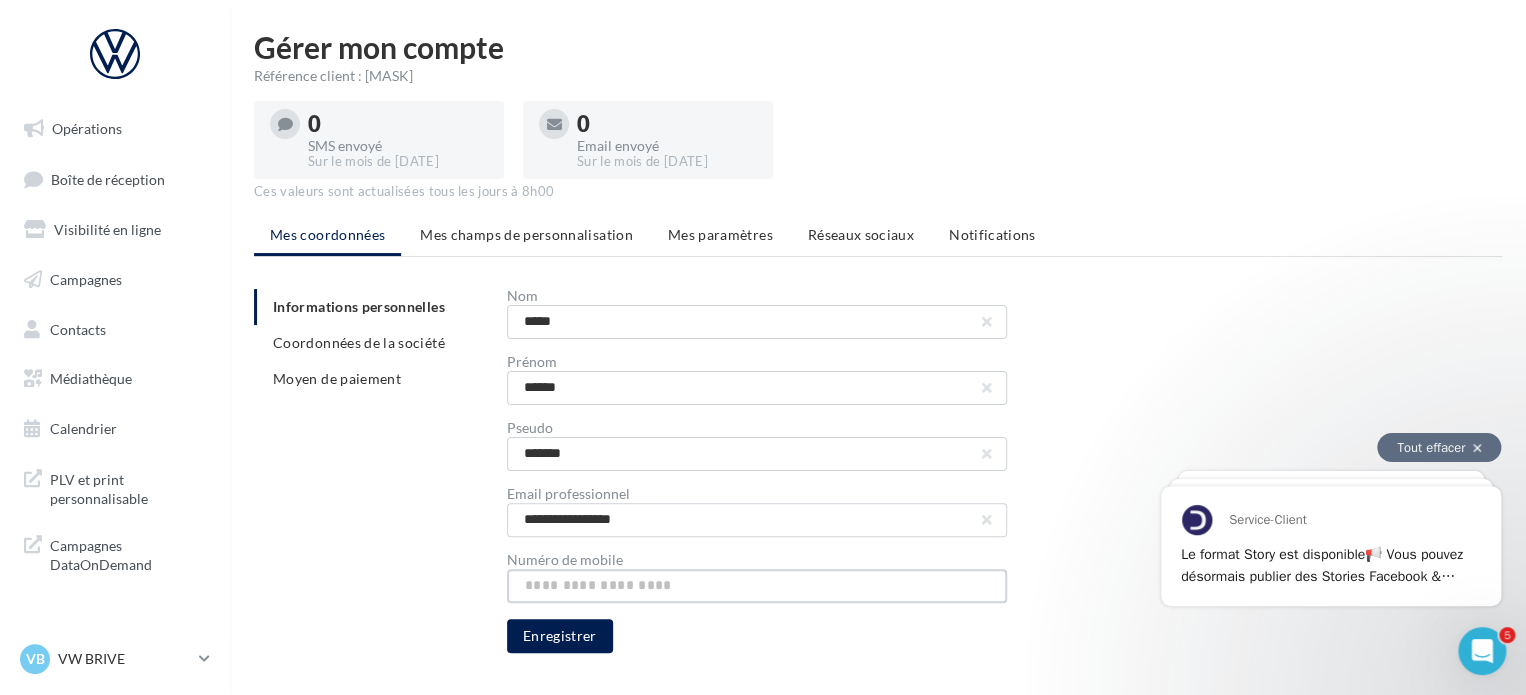 scroll, scrollTop: 43, scrollLeft: 0, axis: vertical 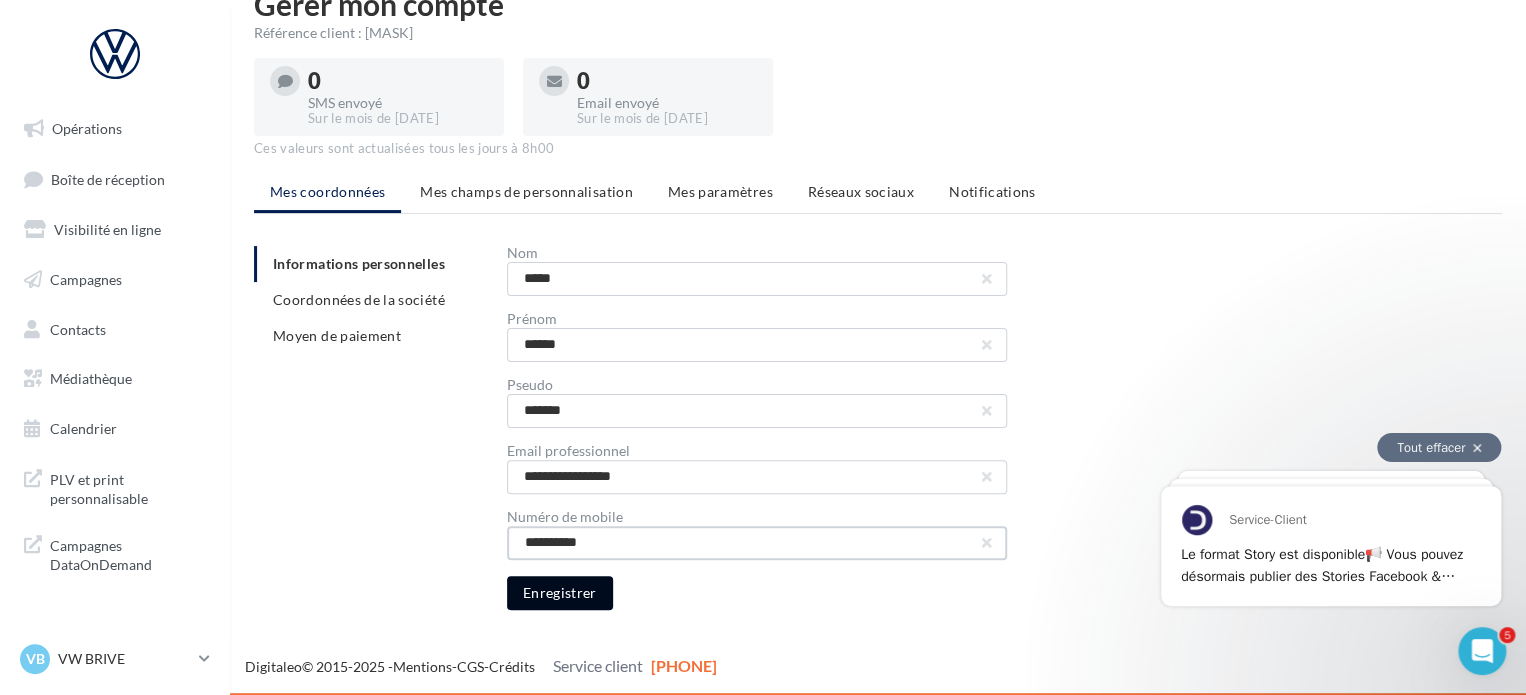 type on "**********" 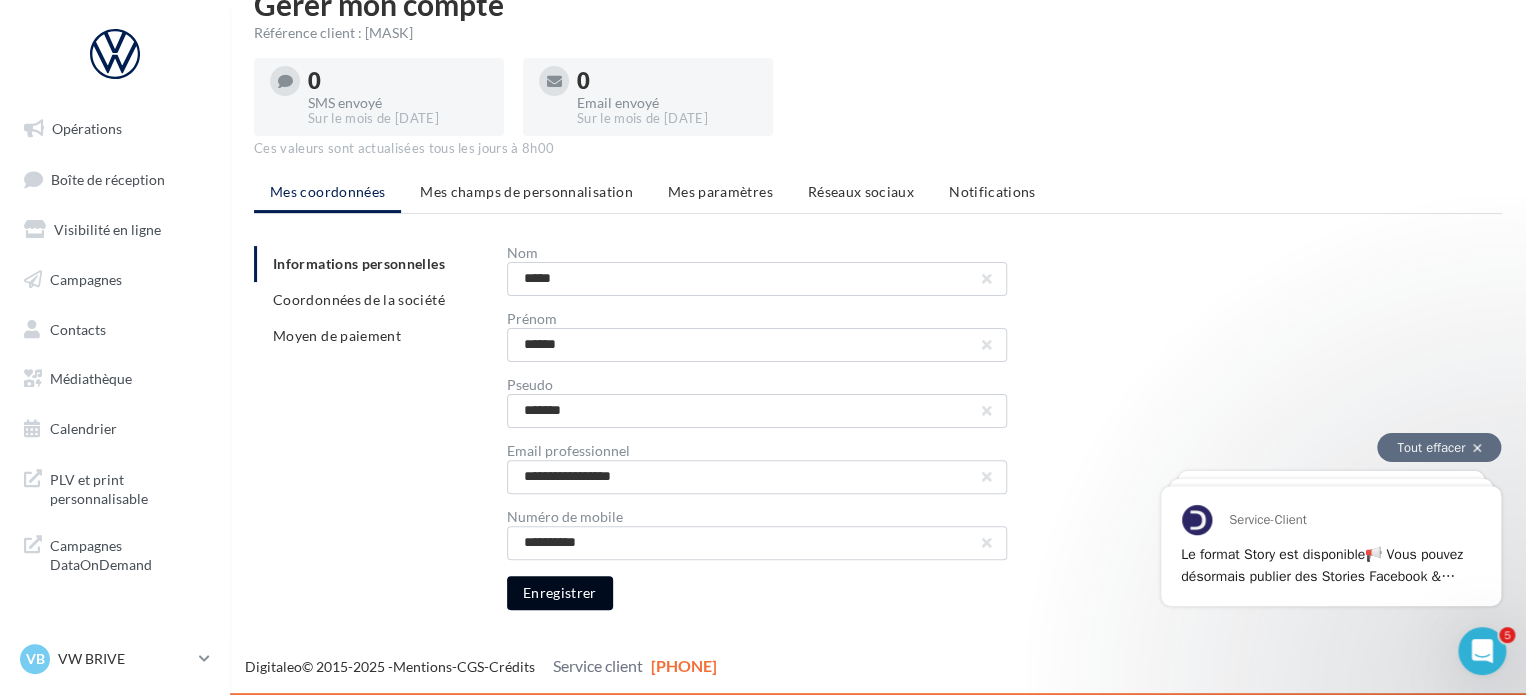 click on "Enregistrer" at bounding box center [560, 593] 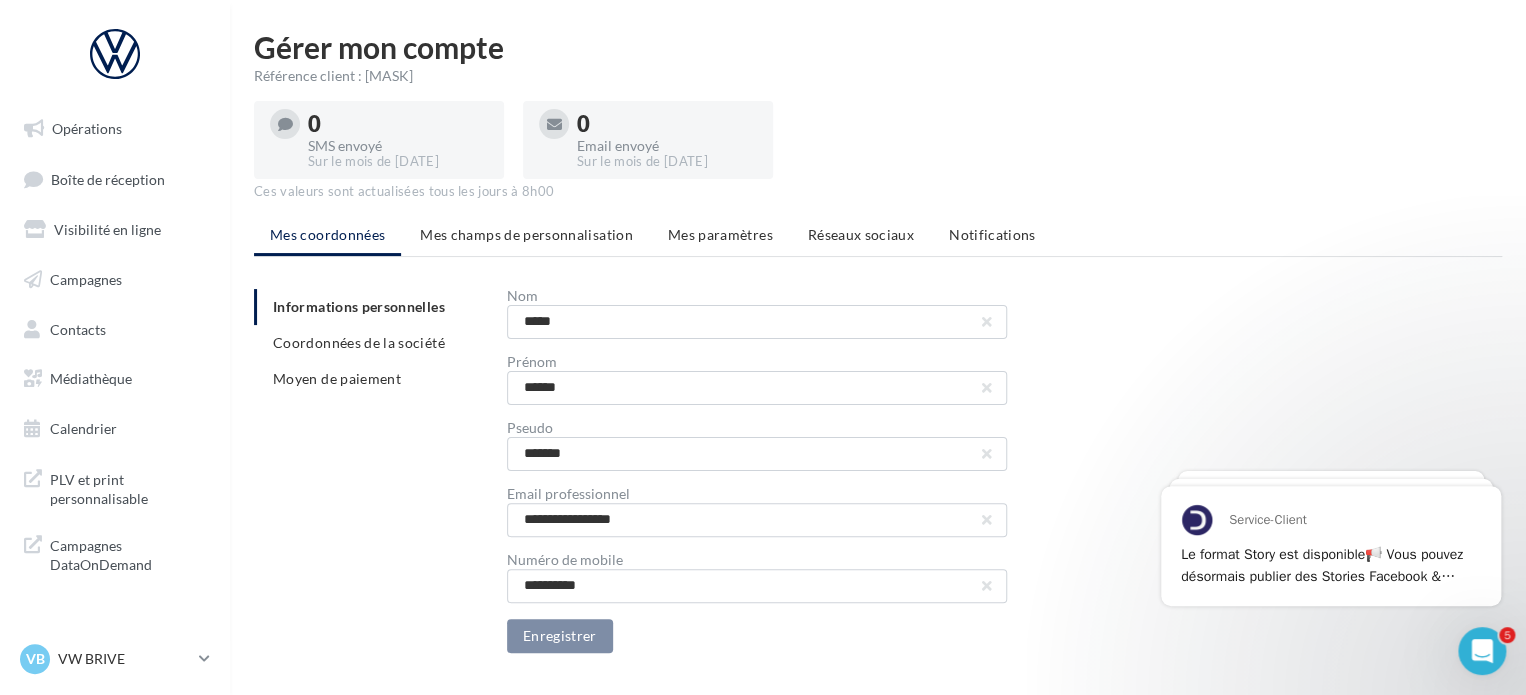 scroll, scrollTop: 43, scrollLeft: 0, axis: vertical 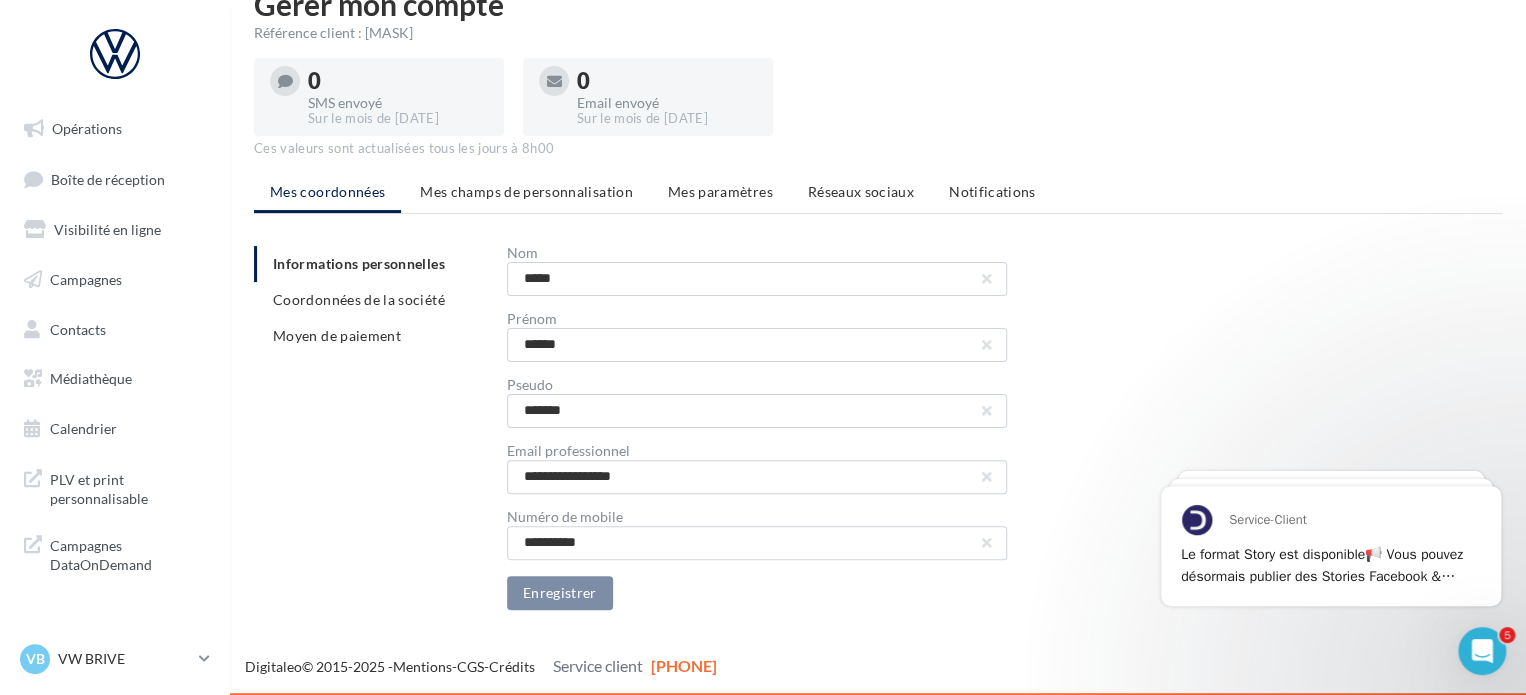 click on "**********" at bounding box center (886, 428) 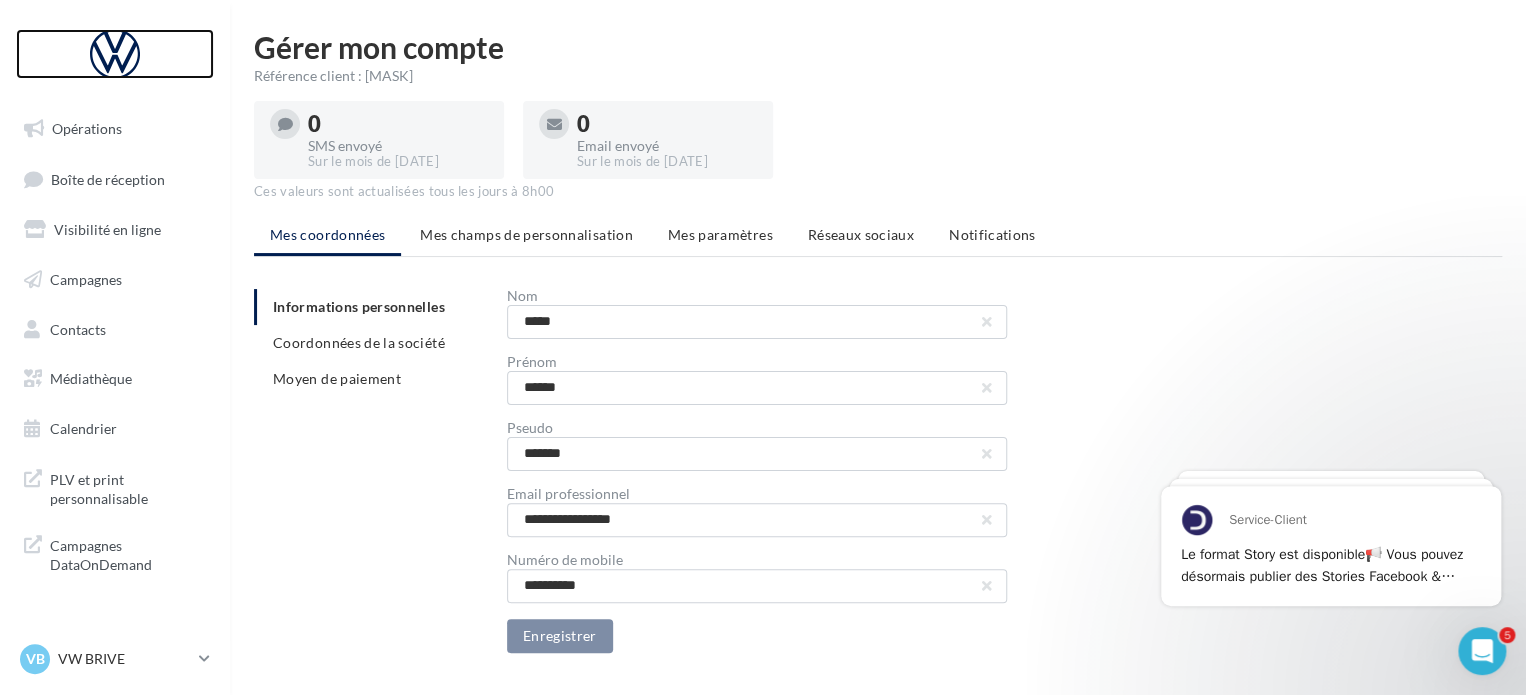 click at bounding box center [115, 54] 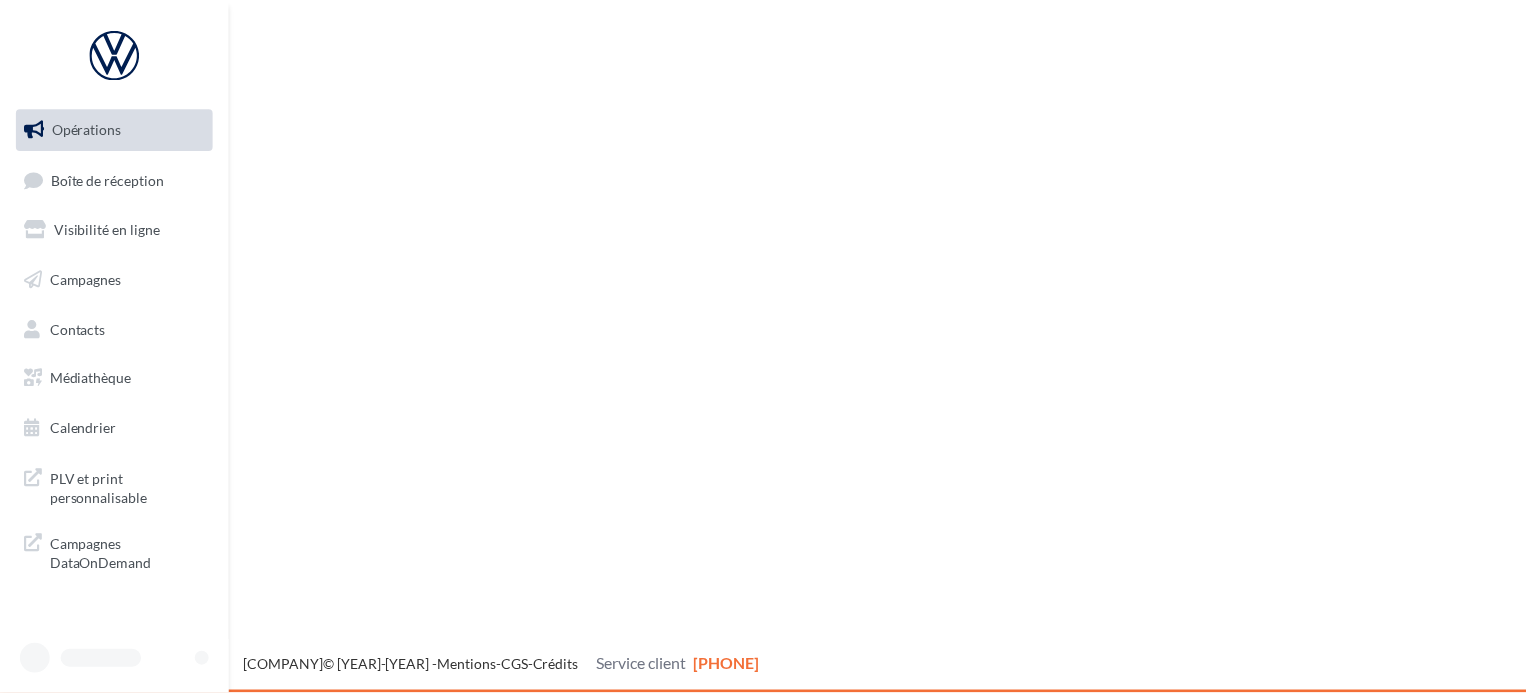 scroll, scrollTop: 0, scrollLeft: 0, axis: both 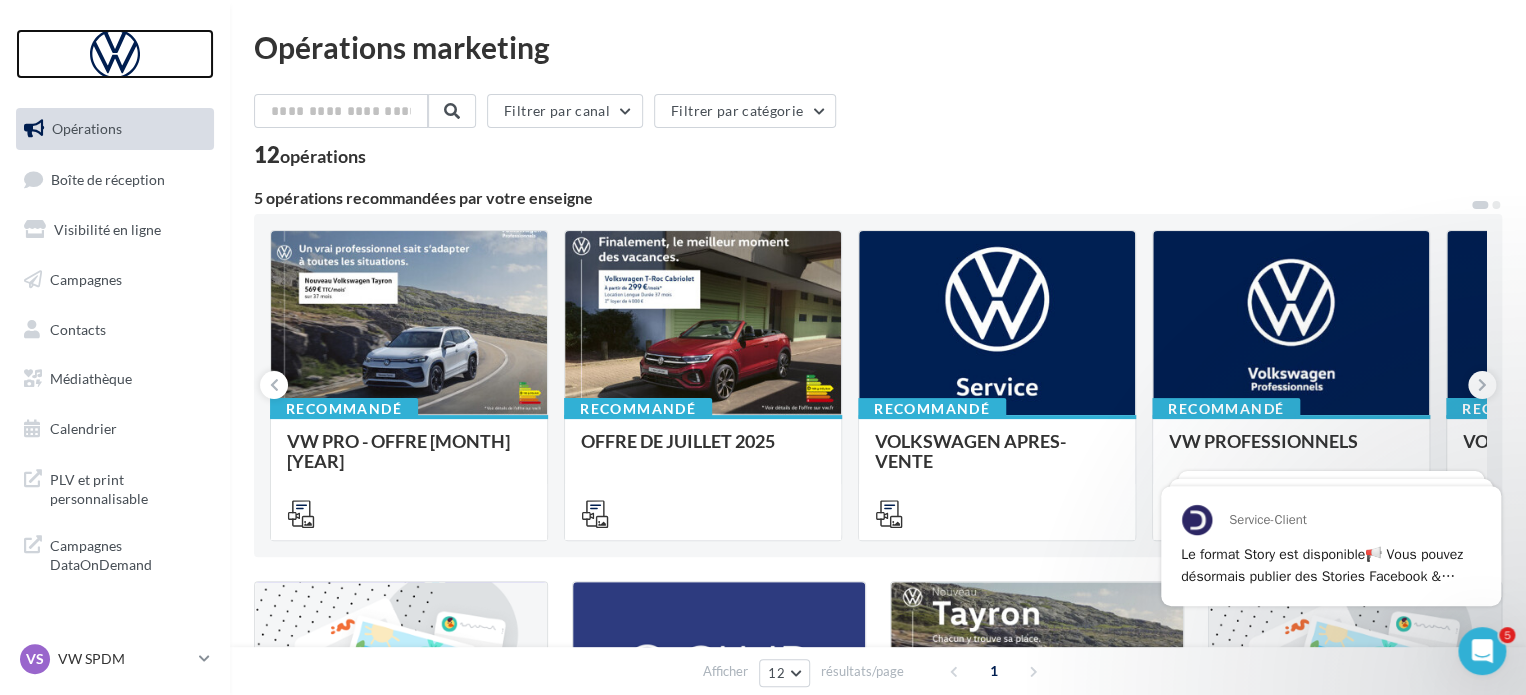 click at bounding box center (115, 54) 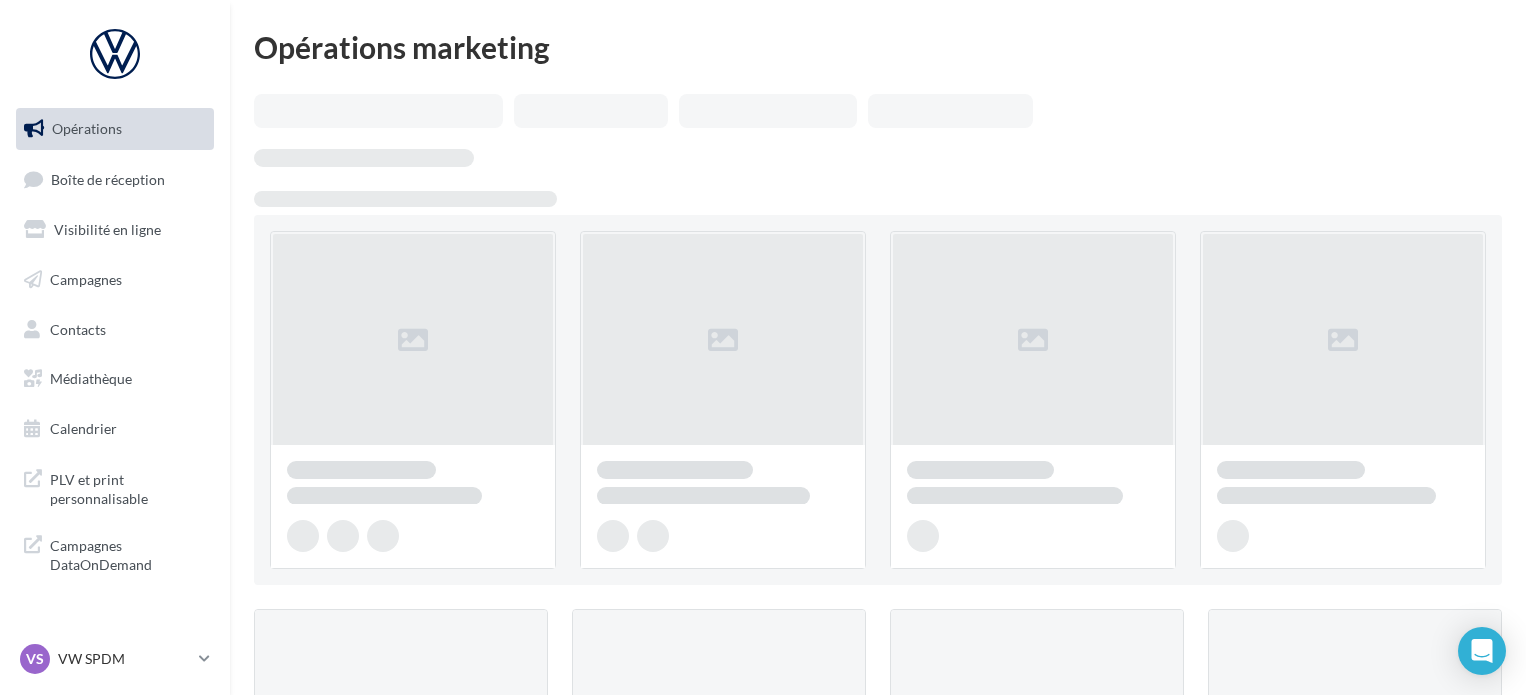 scroll, scrollTop: 0, scrollLeft: 0, axis: both 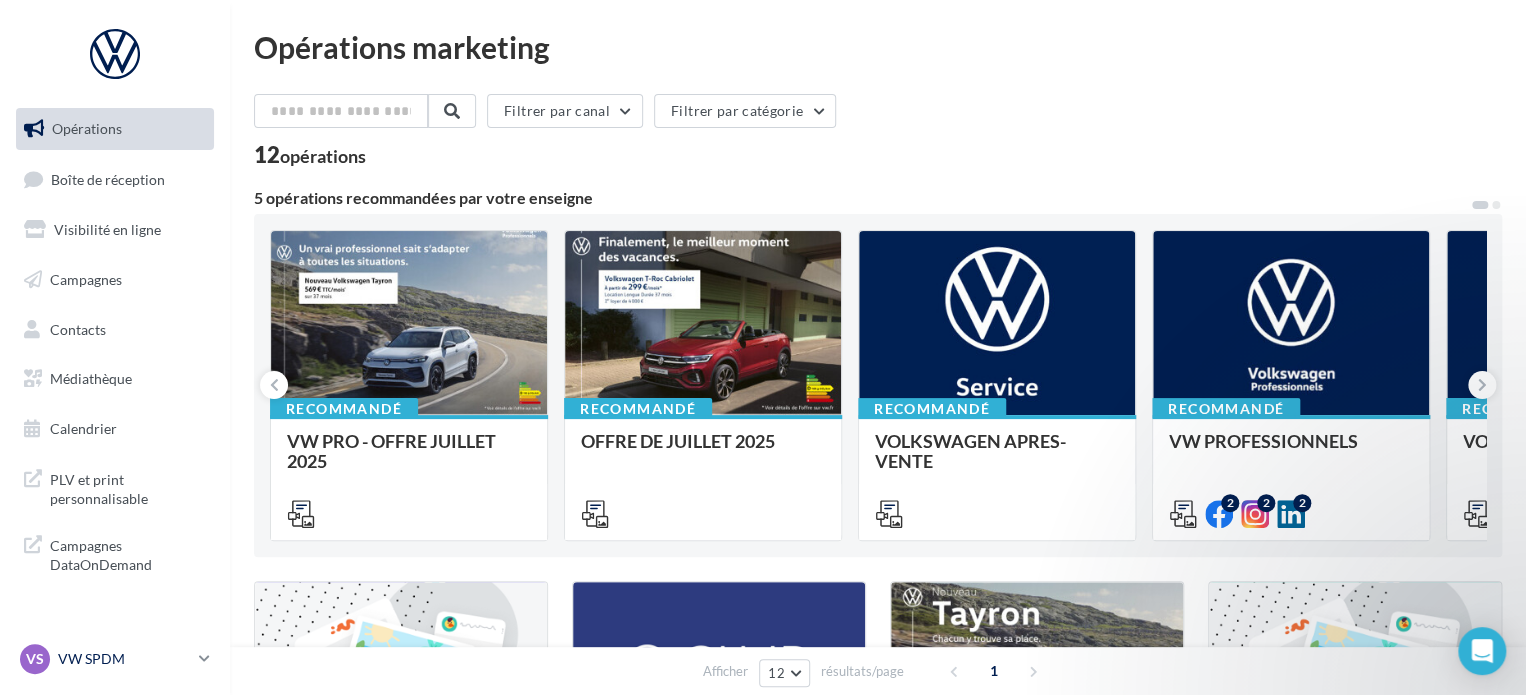 click at bounding box center (204, 658) 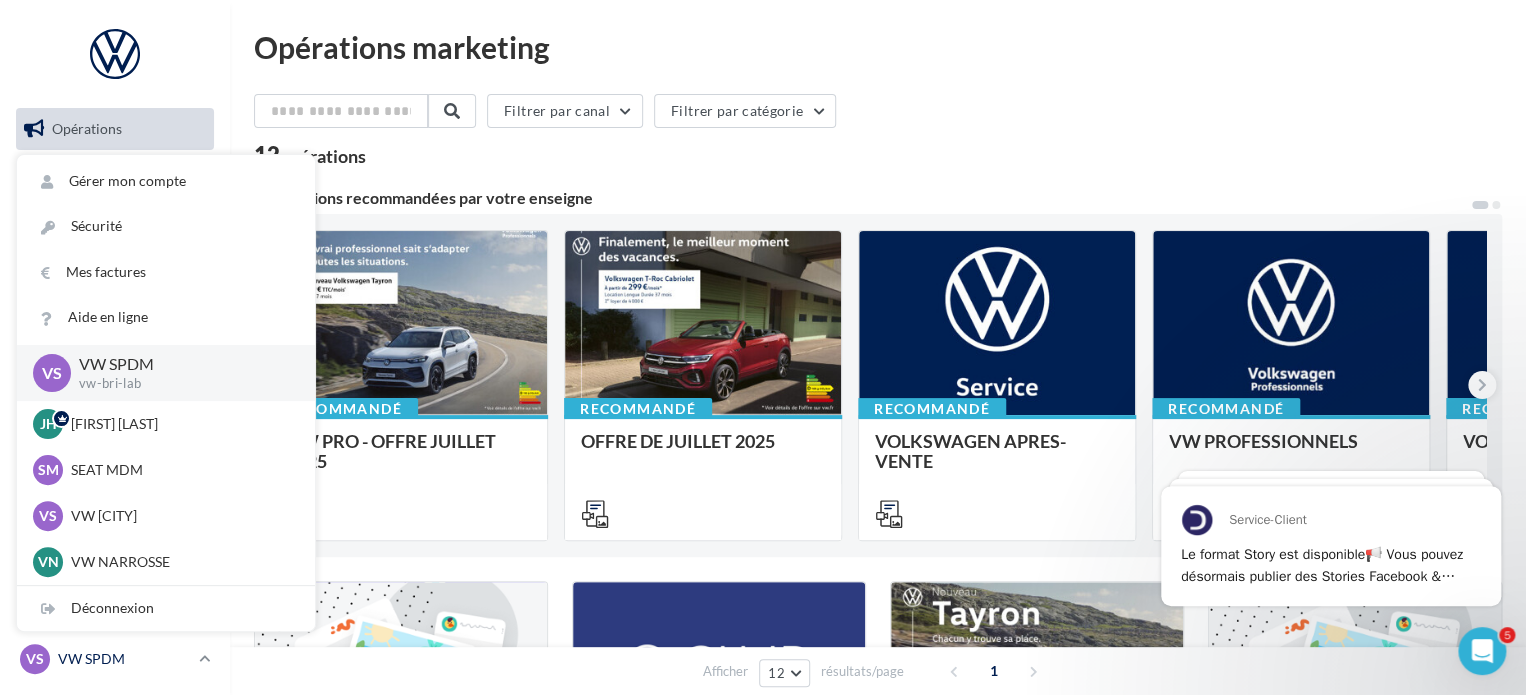 scroll, scrollTop: 0, scrollLeft: 0, axis: both 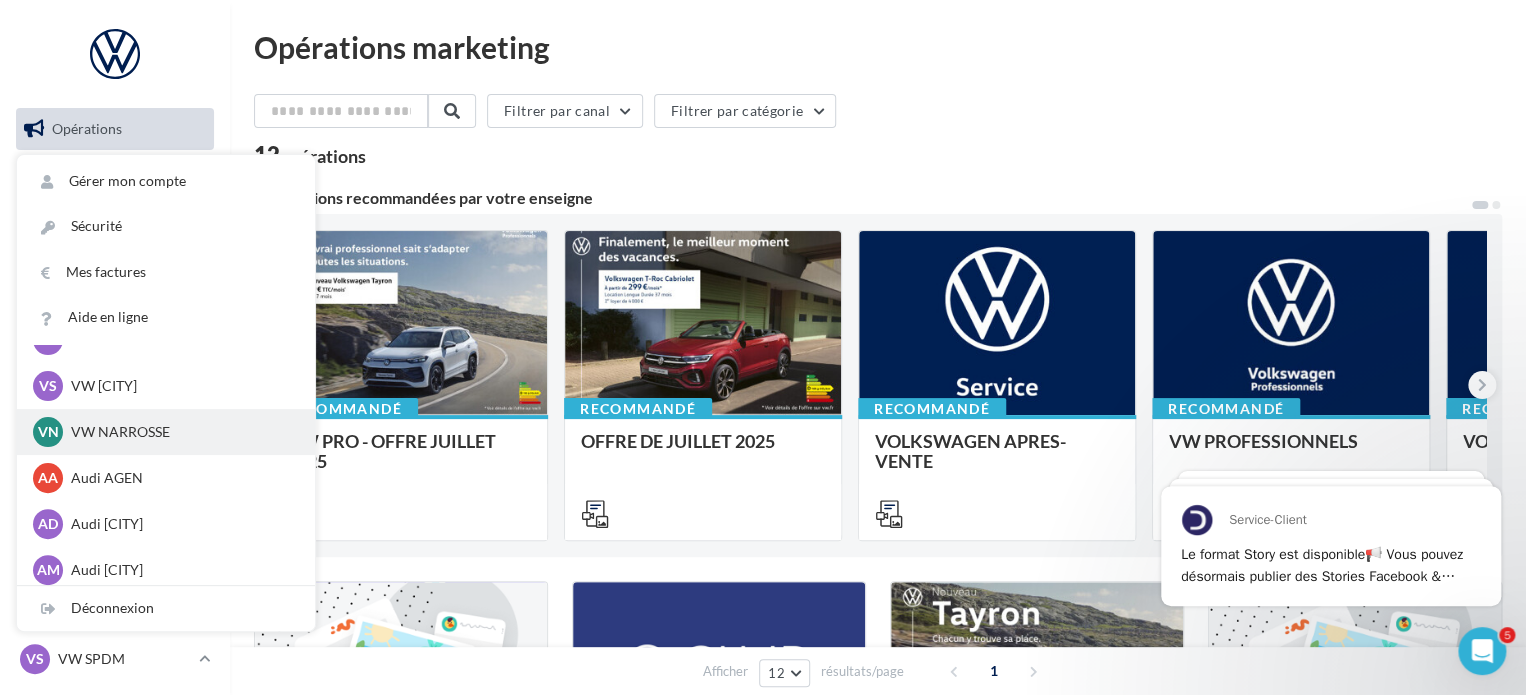 click on "VW NARROSSE" at bounding box center (181, 294) 